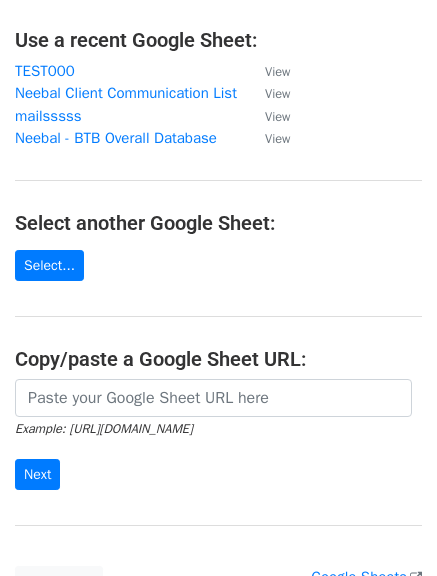scroll, scrollTop: 105, scrollLeft: 0, axis: vertical 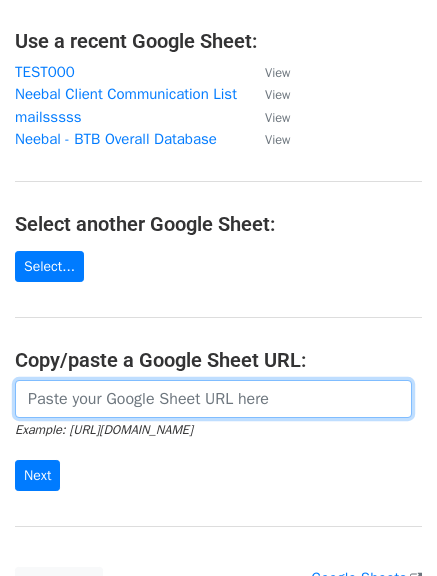 click at bounding box center (213, 399) 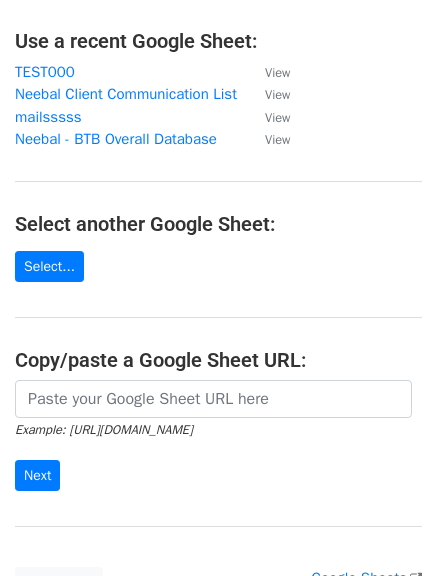 click on "Choose a Google Sheet
Use one of the options below...
Use a recent Google Sheet:
TEST000
View
Neebal Client Communication List
View
mailsssss
View
Neebal - BTB Overall Database
View
Select another Google Sheet:
Select...
Copy/paste a Google Sheet URL:
Example:
https://docs.google.com/spreadsheets/d/abc/edit
Next
Google Sheets
Need help?
Help
×
Why do I need to copy/paste a Google Sheet URL?
Normally, MergeMail would show you a list of your Google Sheets to choose from, but because you didn't allow MergeMail access to your Google Drive, it cannot show you a list of your Google Sheets. You can read more about permissions in our  support pages .
If you'd like to see a list of your Google Sheets, you'll need to  sign out of MergeMail  and then sign back in and allow access to your Google Drive.
then try again.
," at bounding box center [218, 254] 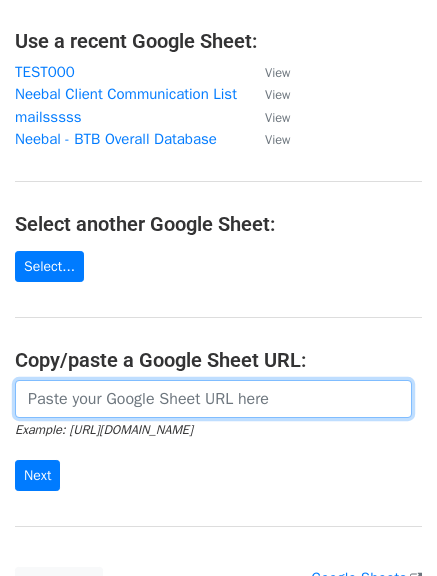 click at bounding box center [213, 399] 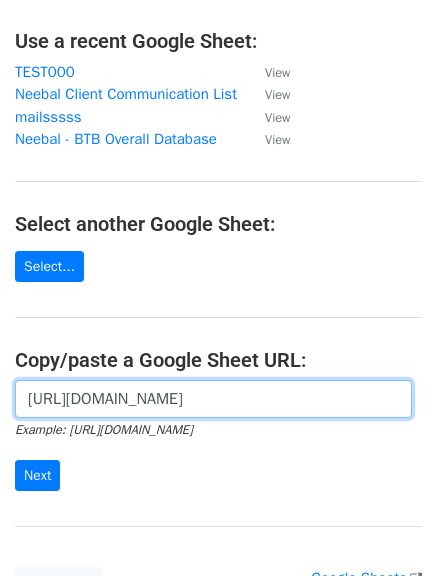 scroll, scrollTop: 0, scrollLeft: 593, axis: horizontal 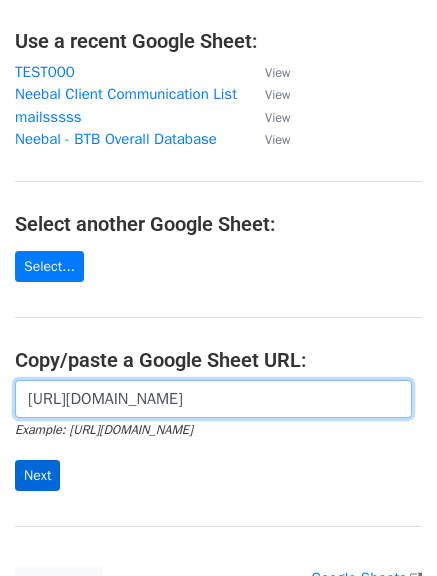 type on "https://docs.google.com/spreadsheets/d/1QNJT6fohlFks3uOE3RCBQxDBRIvevH2ITsKJbdUxW-Q/edit?gid=1372283337#gid=1372283337" 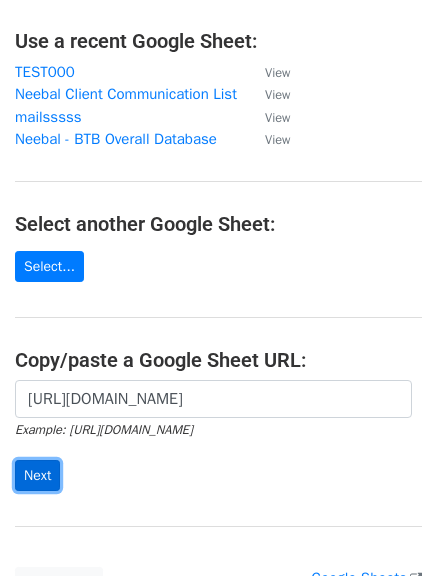 scroll, scrollTop: 0, scrollLeft: 0, axis: both 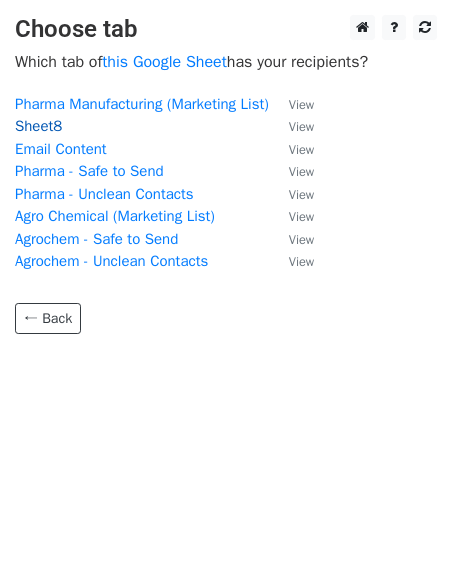 click on "Sheet8" at bounding box center [38, 126] 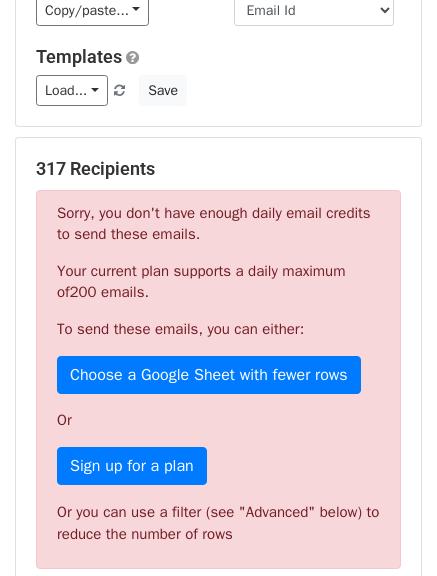 scroll, scrollTop: 165, scrollLeft: 0, axis: vertical 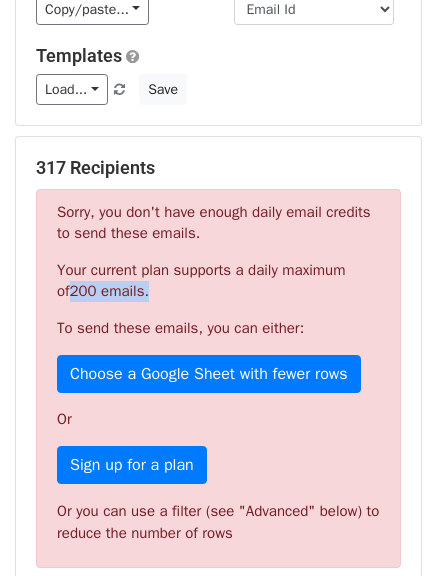 drag, startPoint x: 56, startPoint y: 288, endPoint x: 140, endPoint y: 297, distance: 84.48077 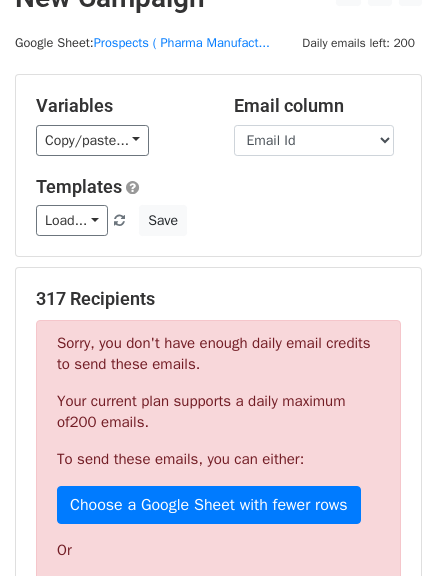 scroll, scrollTop: 35, scrollLeft: 0, axis: vertical 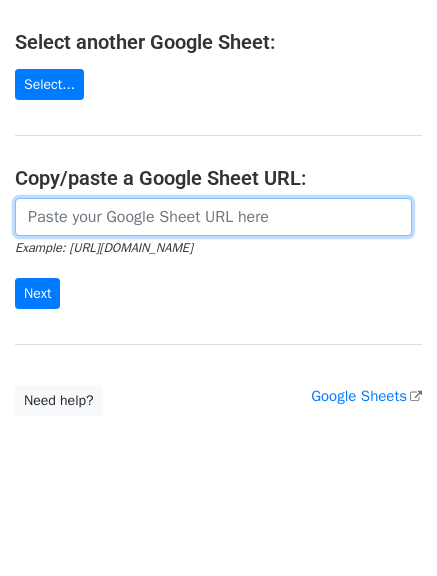 click at bounding box center (213, 217) 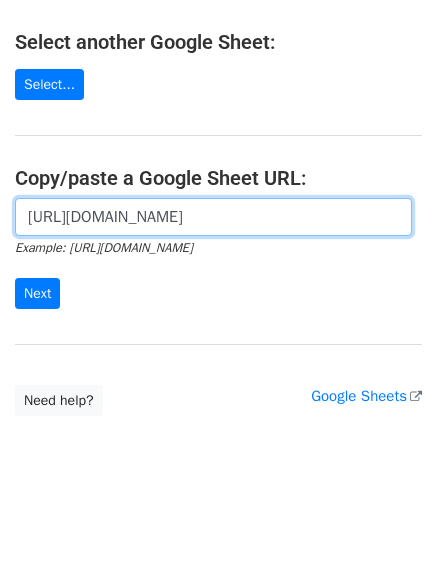 scroll, scrollTop: 0, scrollLeft: 593, axis: horizontal 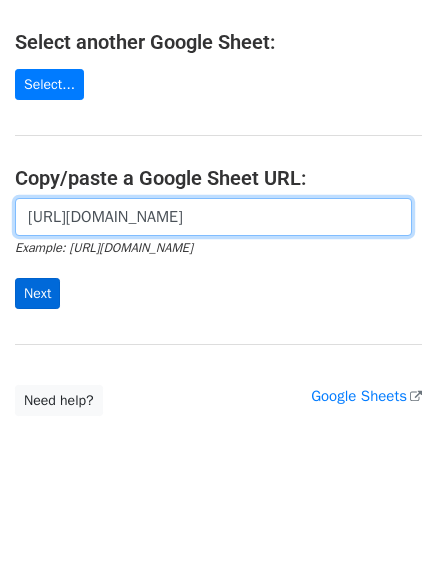 type on "https://docs.google.com/spreadsheets/d/1QNJT6fohlFks3uOE3RCBQxDBRIvevH2ITsKJbdUxW-Q/edit?gid=1372283337#gid=1372283337" 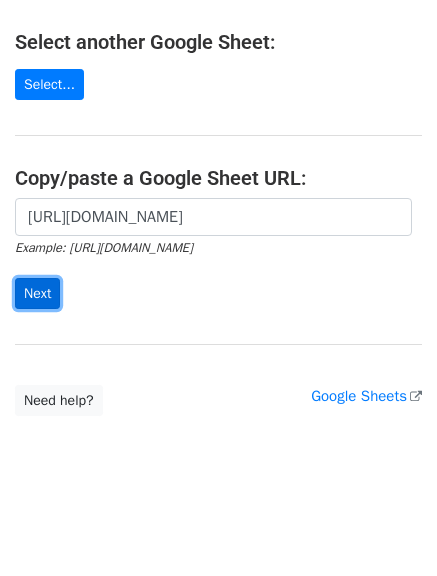 scroll, scrollTop: 0, scrollLeft: 0, axis: both 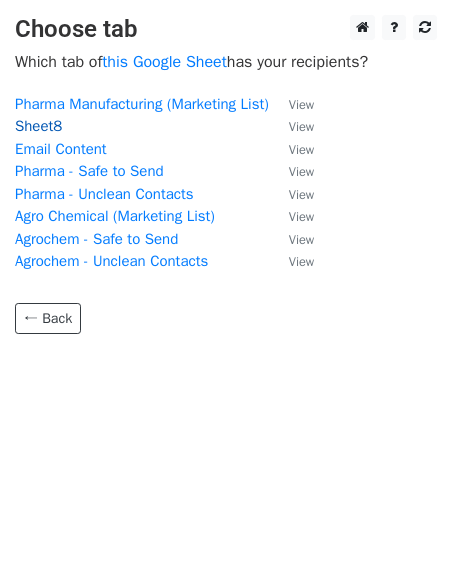 click on "Sheet8" at bounding box center [38, 126] 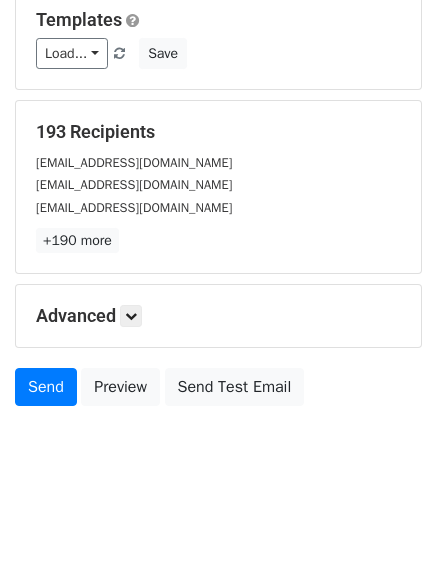 scroll, scrollTop: 0, scrollLeft: 0, axis: both 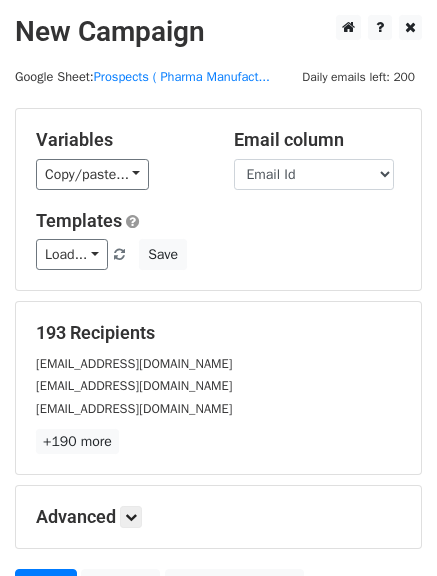 drag, startPoint x: 39, startPoint y: 138, endPoint x: 120, endPoint y: 140, distance: 81.02469 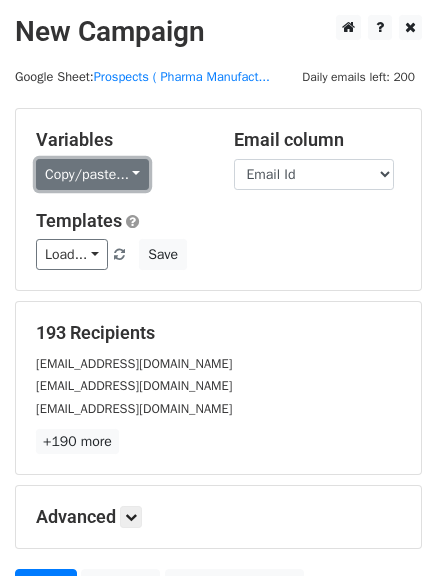 click on "Copy/paste..." at bounding box center (92, 174) 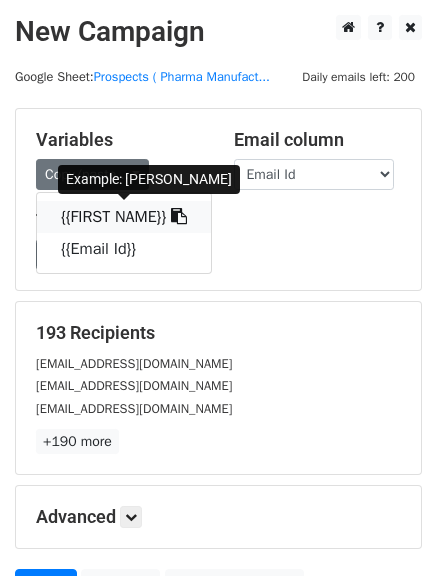 click on "{{FIRST NAME}}" at bounding box center (124, 217) 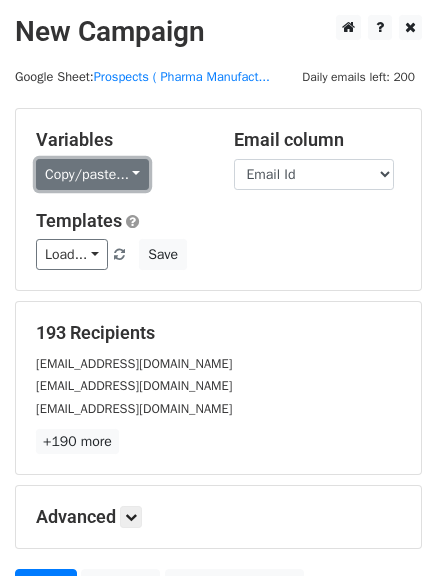 click on "Copy/paste..." at bounding box center (92, 174) 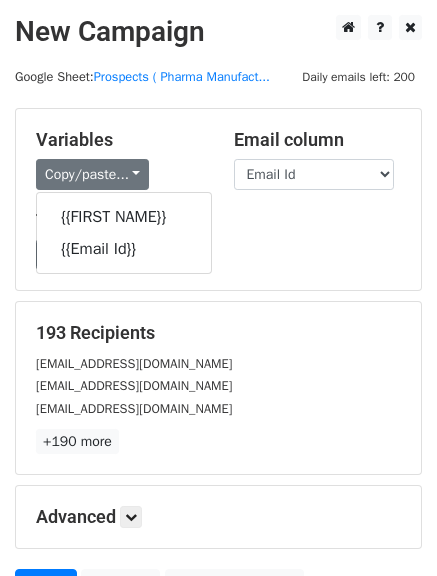 click on "Copy/paste...
{{FIRST NAME}}
{{Email Id}}" at bounding box center (120, 174) 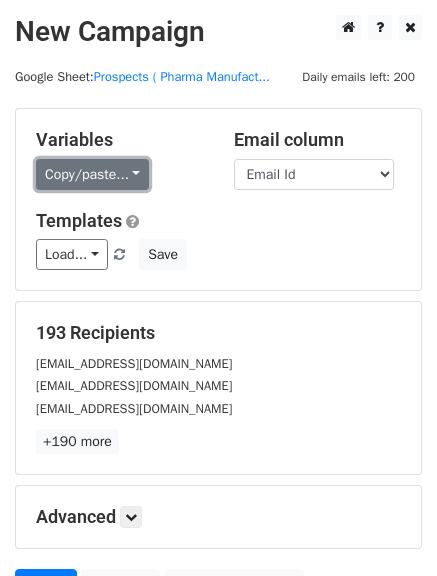 click on "Copy/paste..." at bounding box center (92, 174) 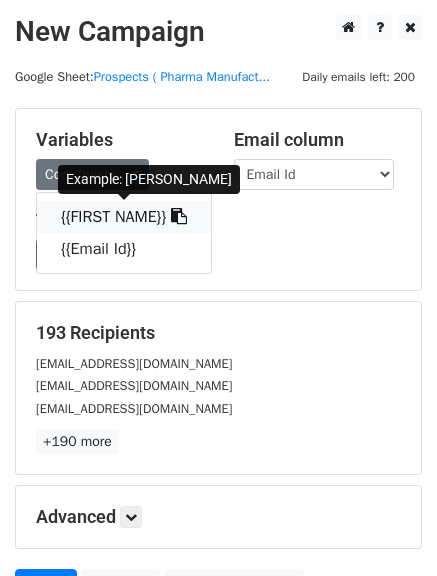 click on "{{FIRST NAME}}" at bounding box center [124, 217] 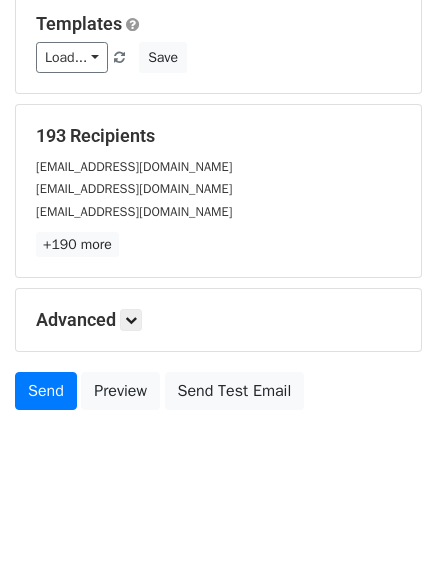 scroll, scrollTop: 201, scrollLeft: 0, axis: vertical 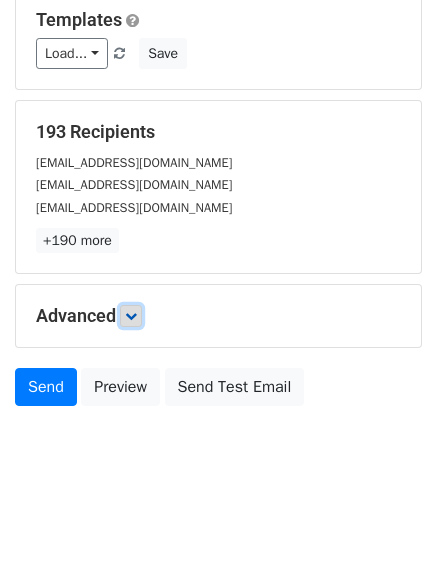 click at bounding box center [131, 316] 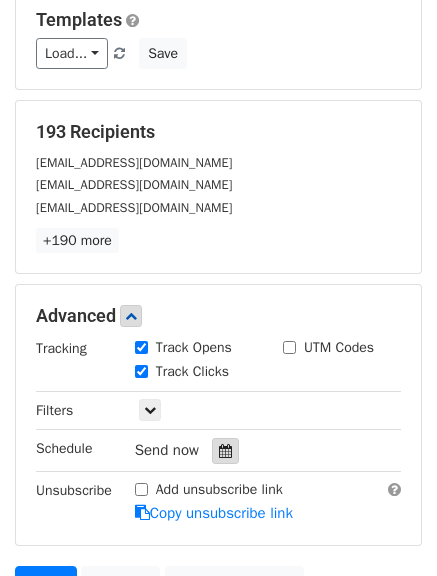 click at bounding box center [225, 451] 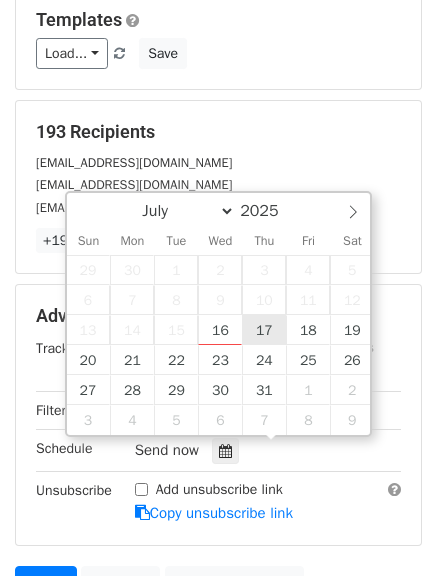 type on "[DATE] 12:00" 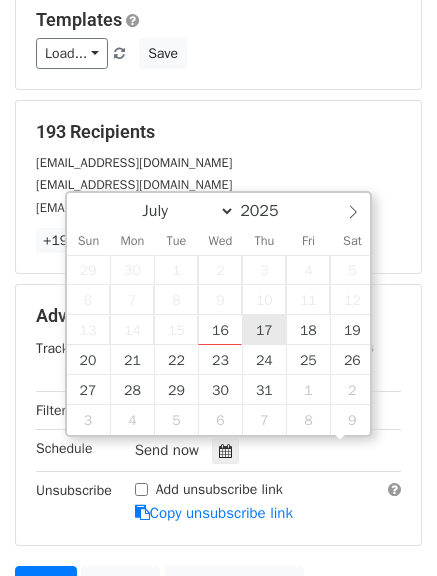 scroll, scrollTop: 1, scrollLeft: 0, axis: vertical 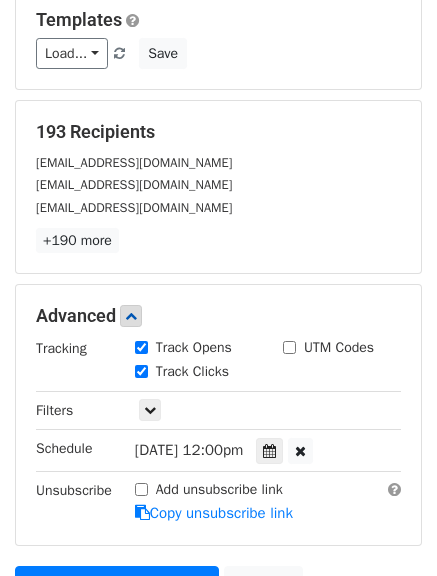 click on "193 Recipients" at bounding box center (218, 132) 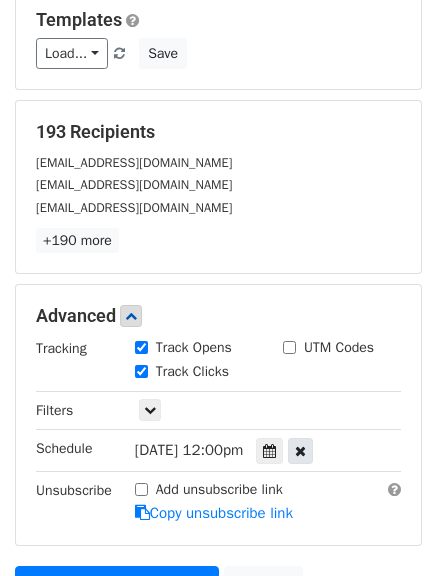 click at bounding box center (300, 451) 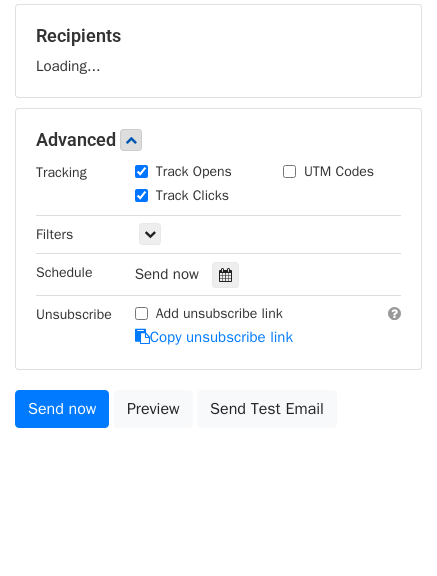 scroll, scrollTop: 298, scrollLeft: 0, axis: vertical 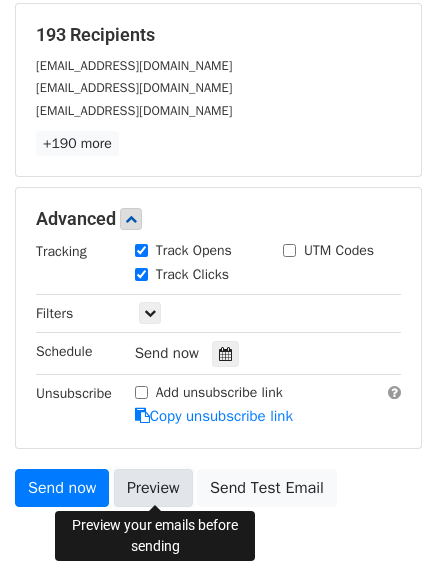 click on "Preview" at bounding box center (153, 488) 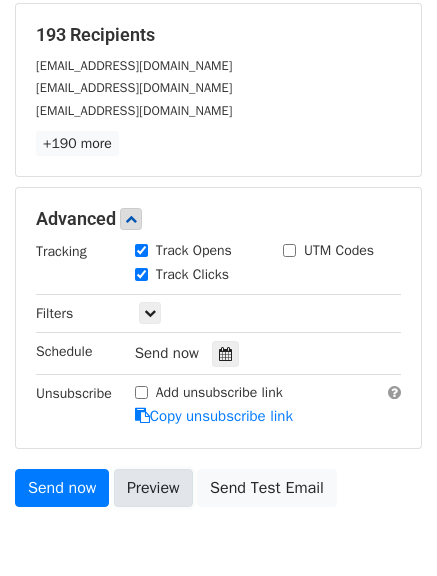 click on "Preview" at bounding box center [153, 488] 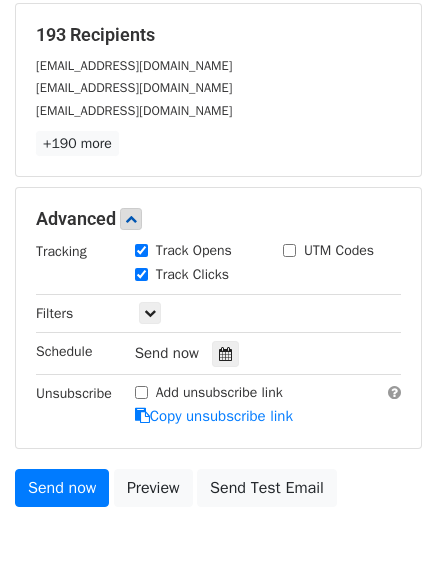 scroll, scrollTop: 0, scrollLeft: 0, axis: both 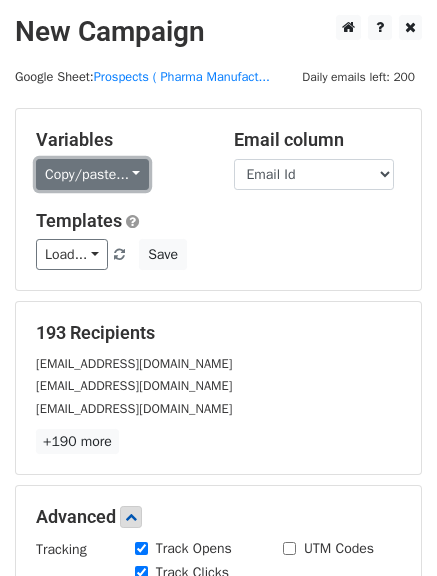 click on "Copy/paste..." at bounding box center [92, 174] 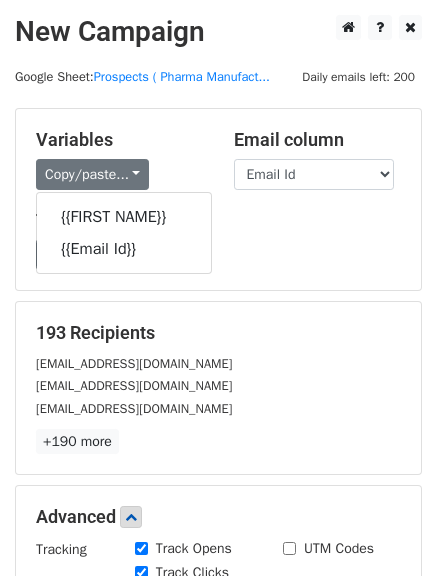 scroll, scrollTop: 397, scrollLeft: 0, axis: vertical 